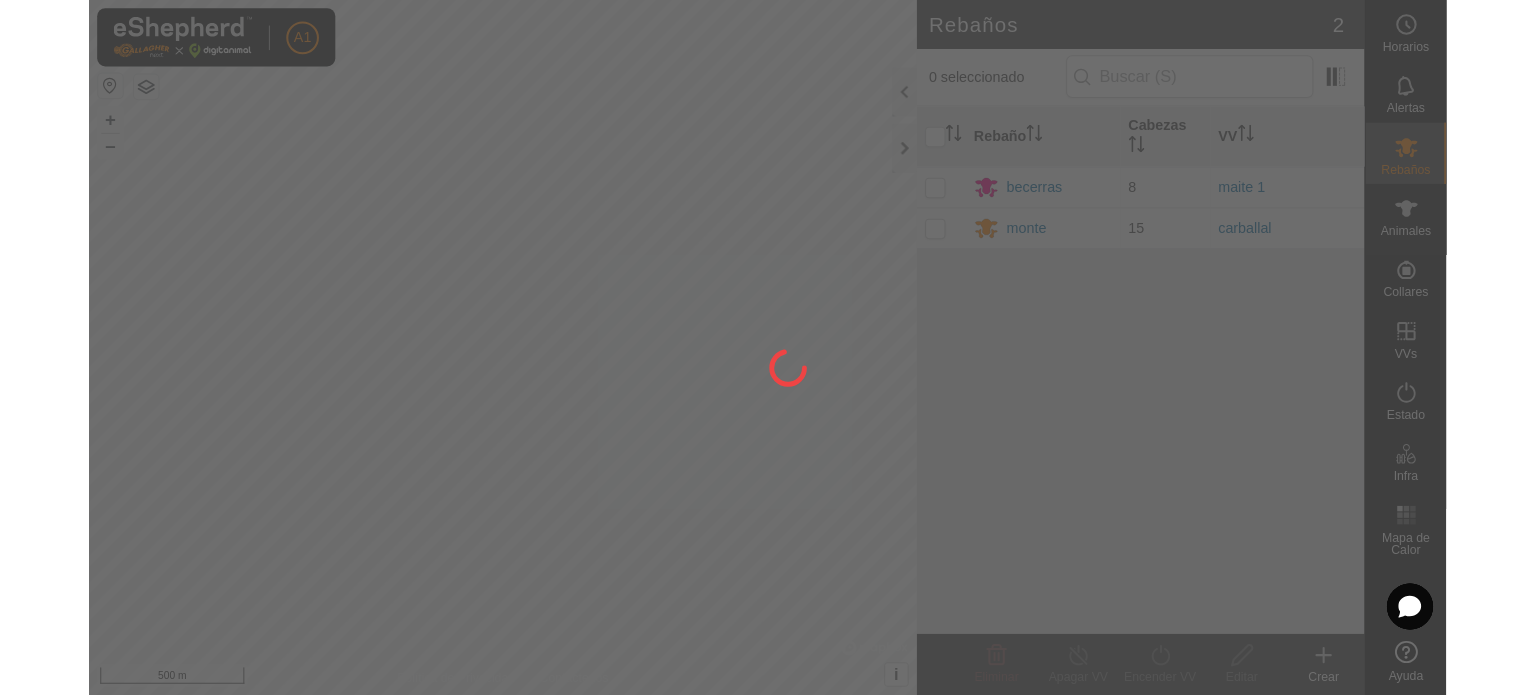 scroll, scrollTop: 0, scrollLeft: 0, axis: both 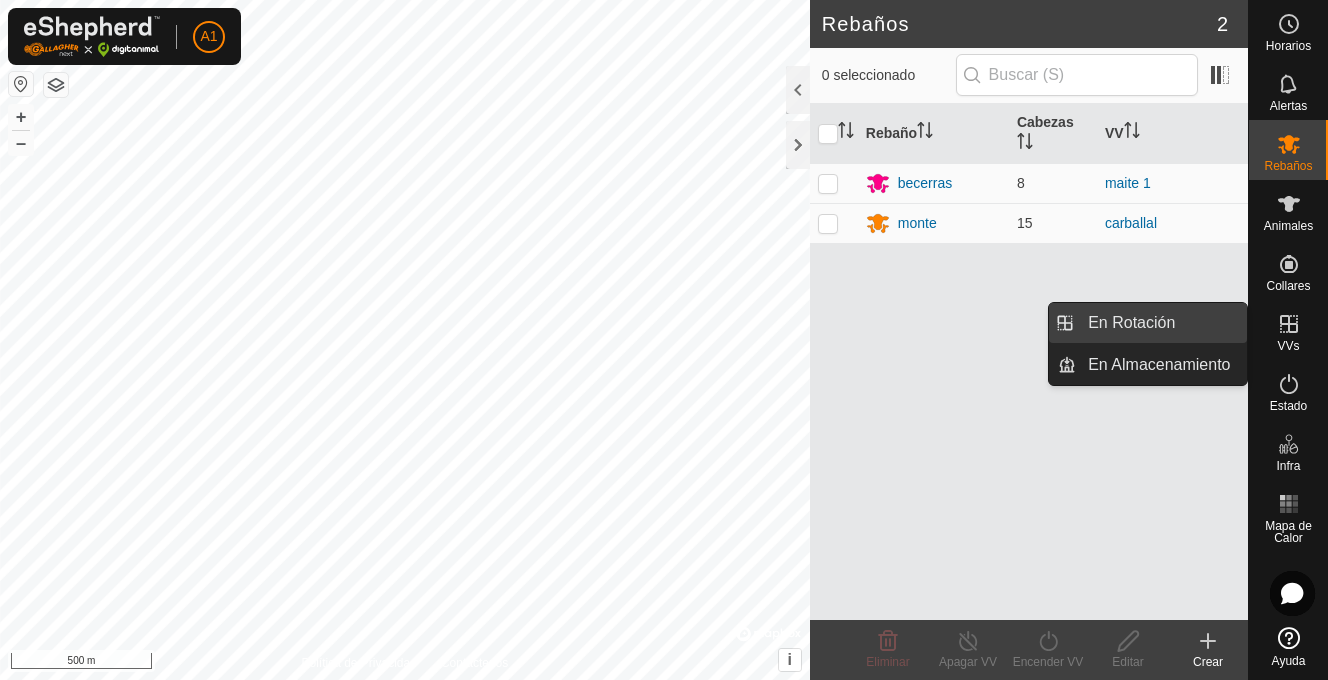 click on "En Rotación" at bounding box center (1161, 323) 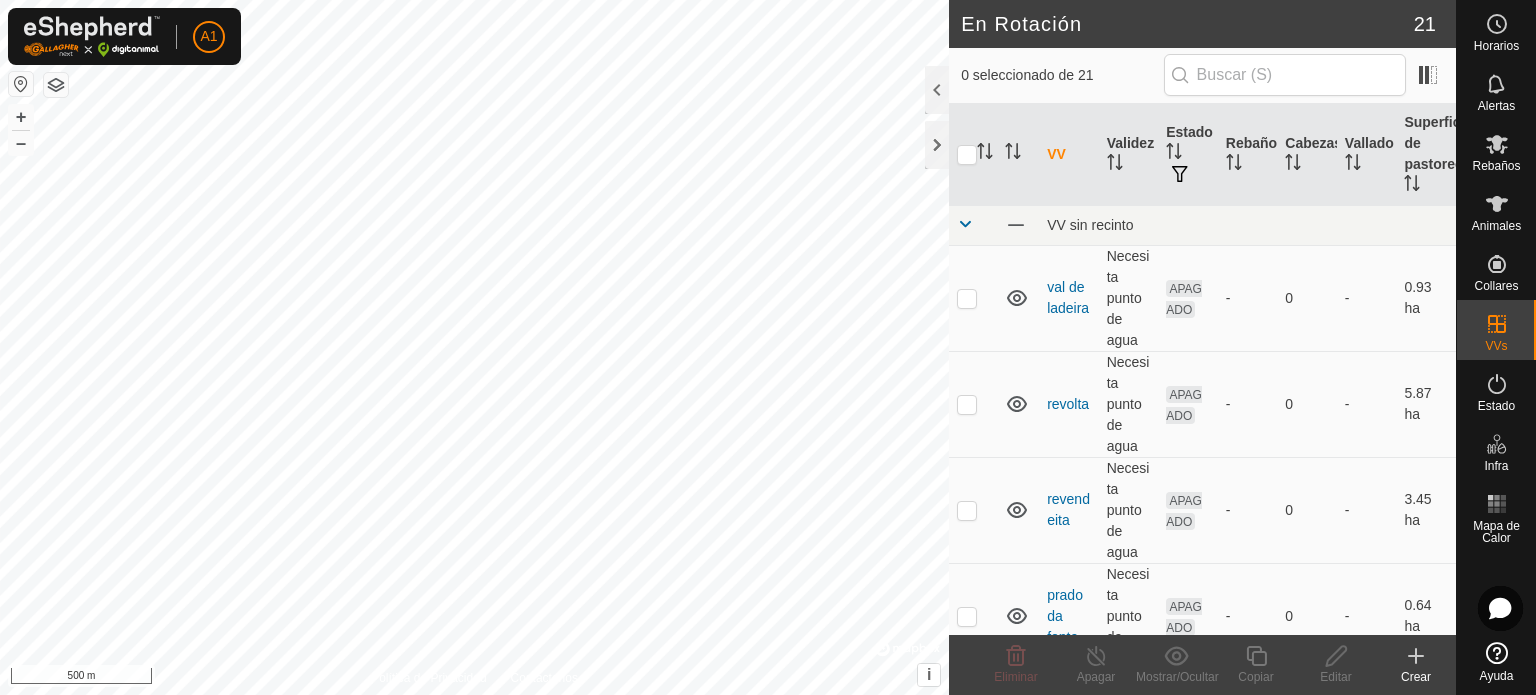 click 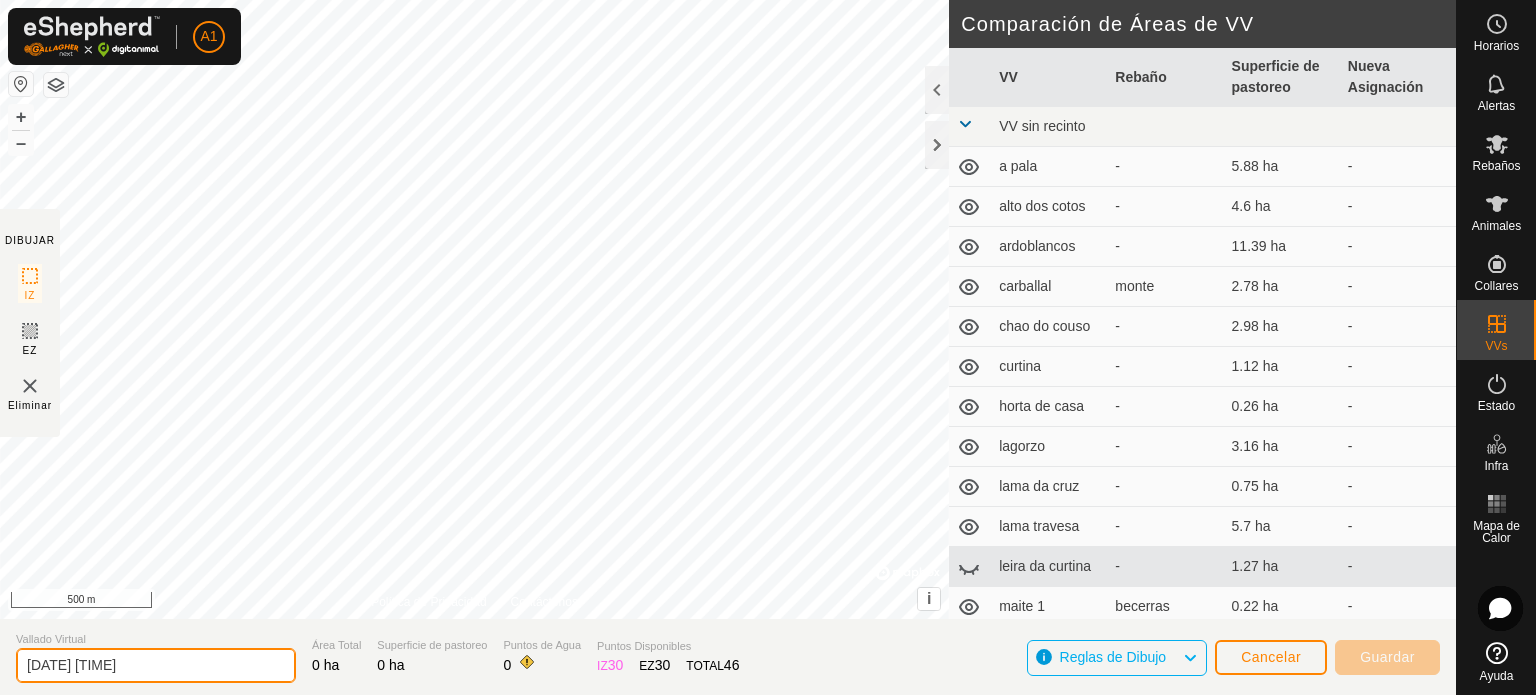 drag, startPoint x: 160, startPoint y: 667, endPoint x: 0, endPoint y: 637, distance: 162.78821 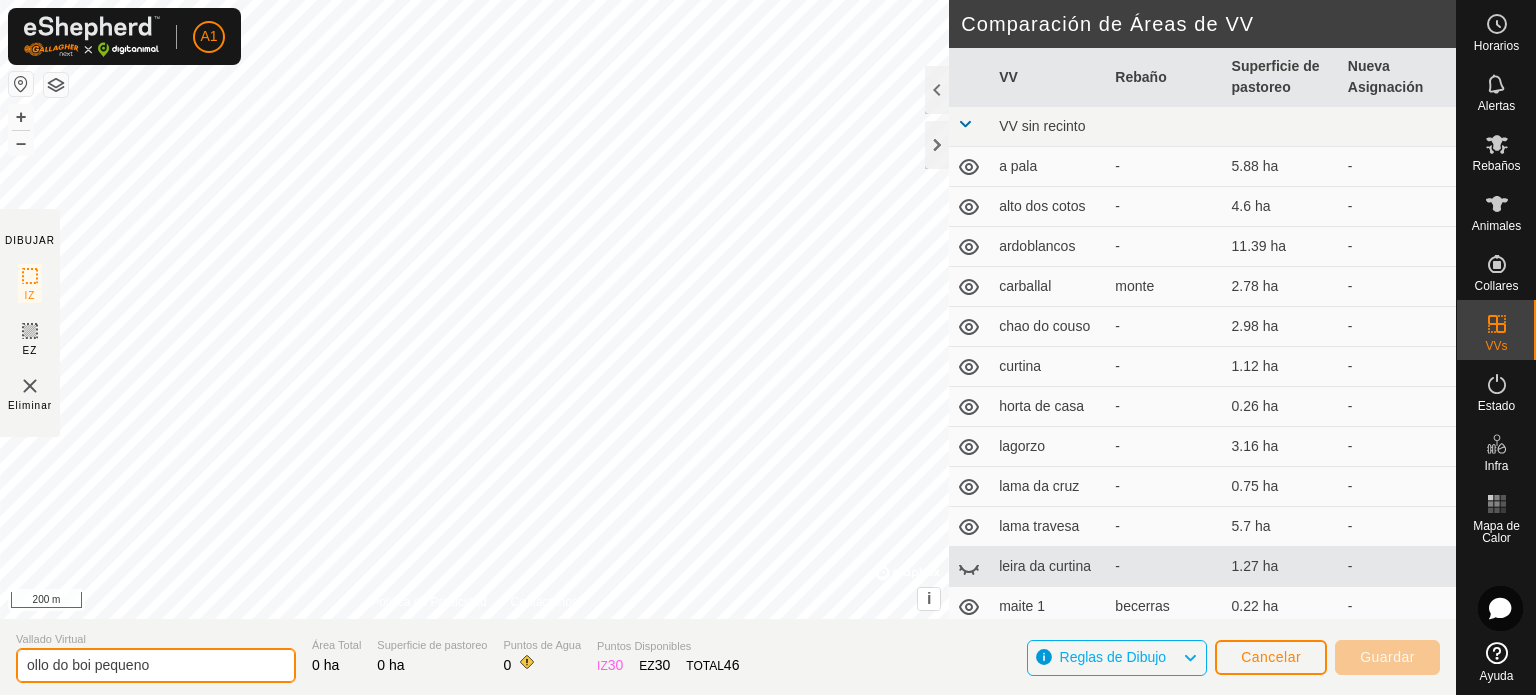 type on "ollo do boi pequeno" 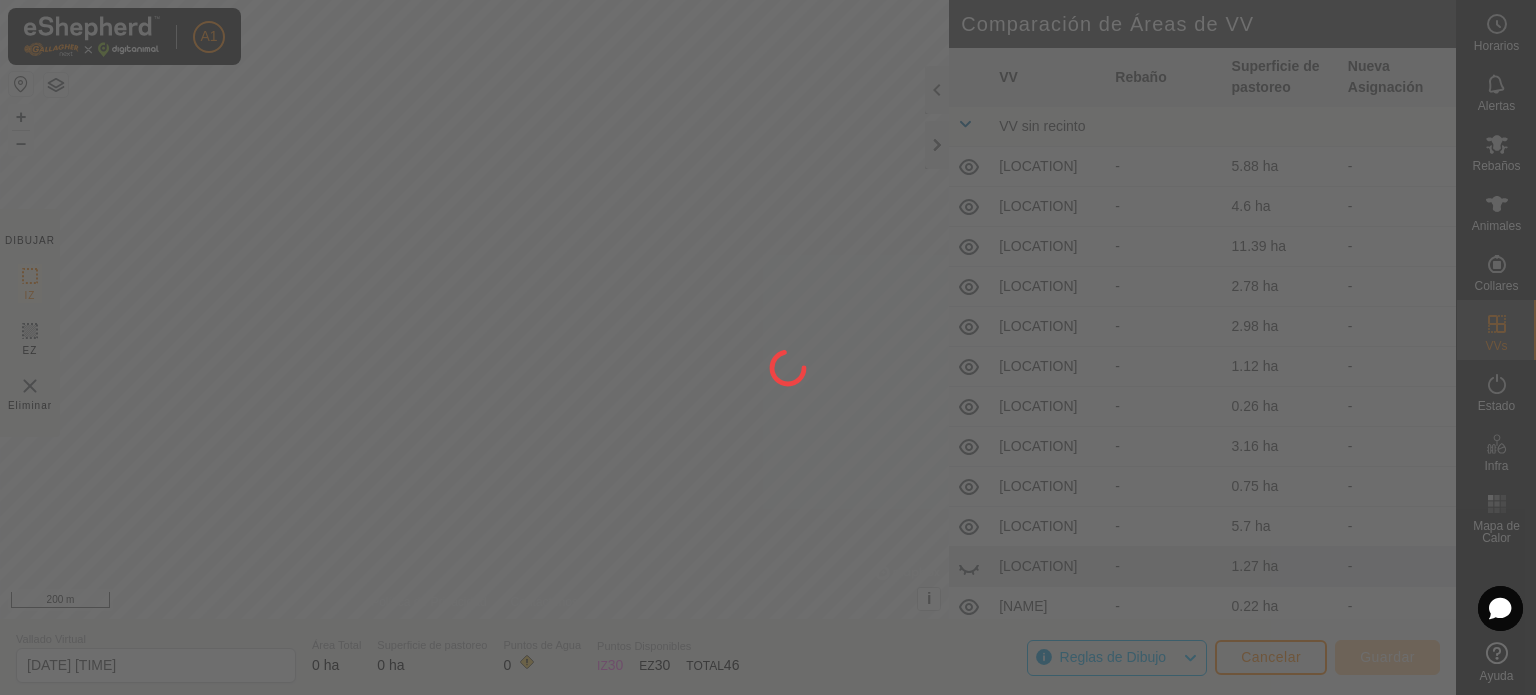 scroll, scrollTop: 0, scrollLeft: 0, axis: both 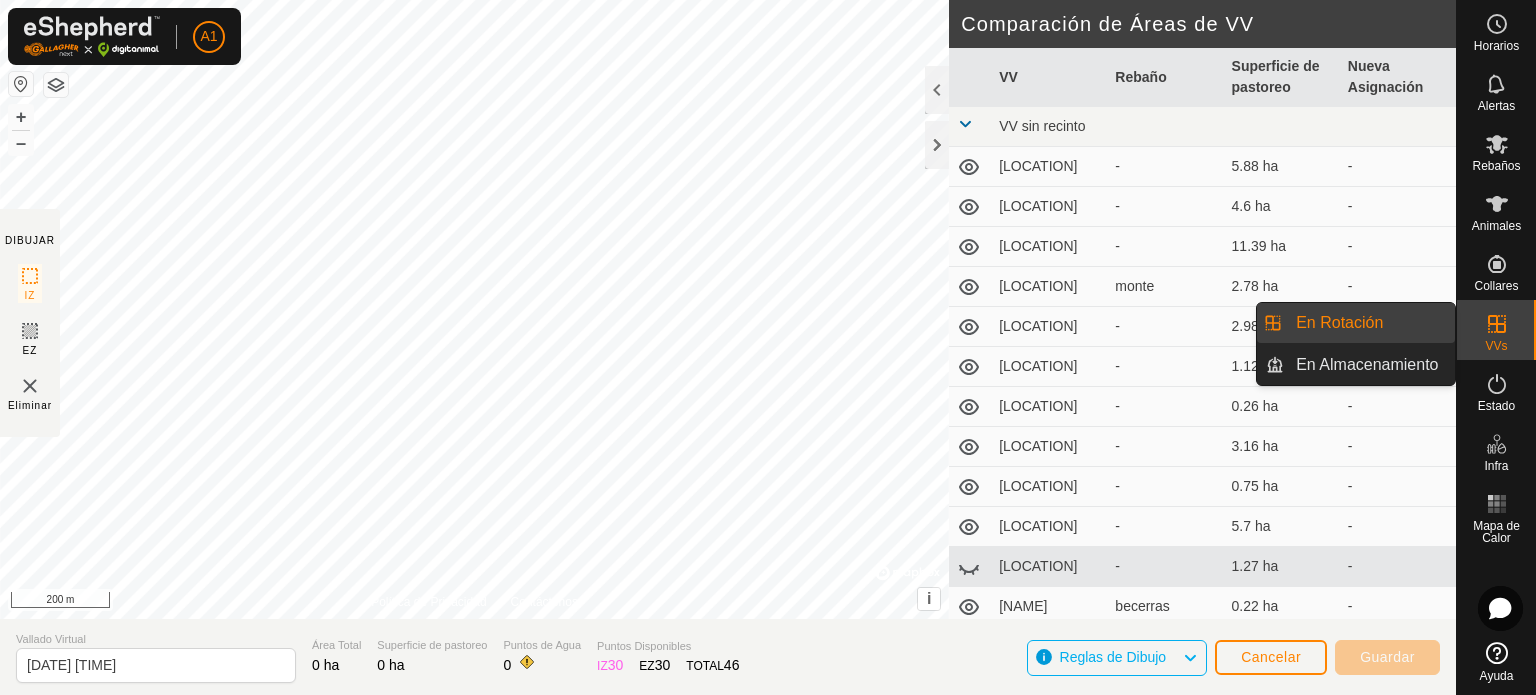 click on "En Rotación" at bounding box center [1369, 323] 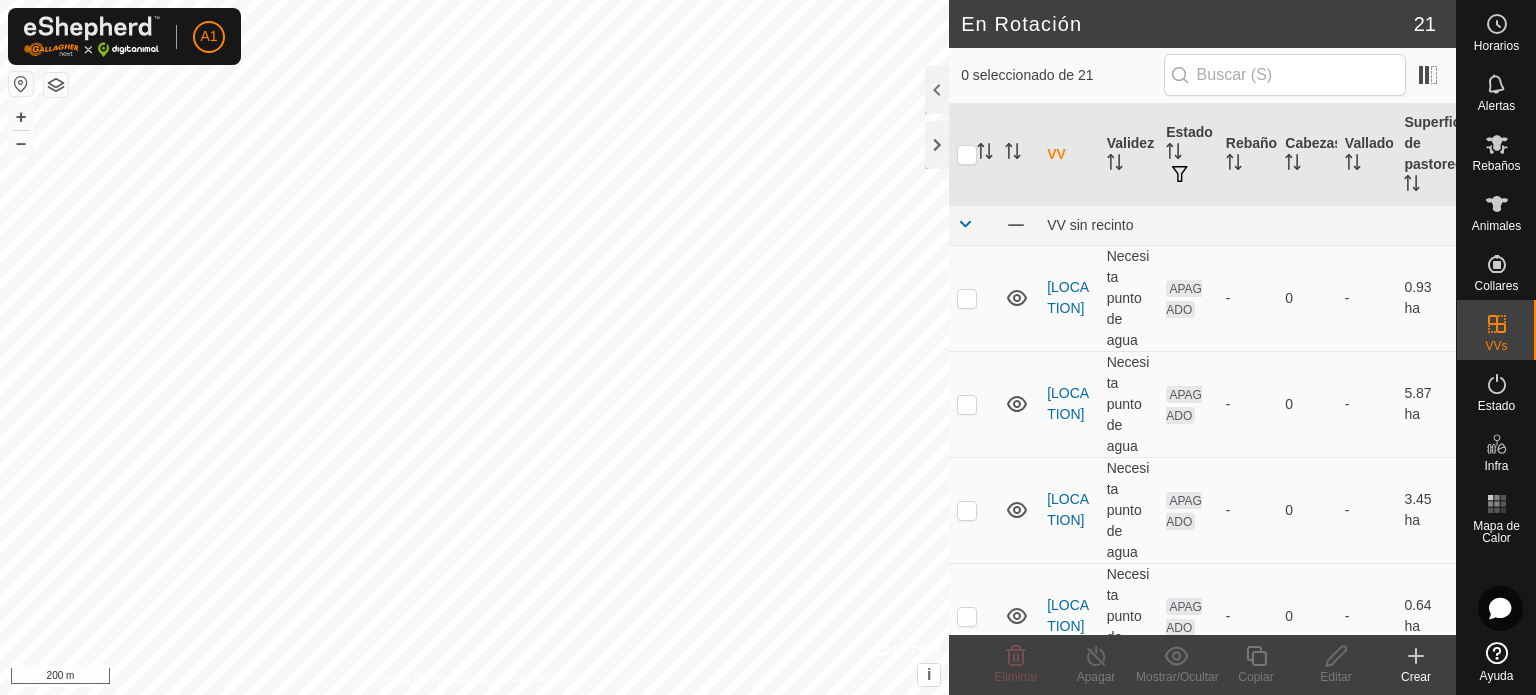 click 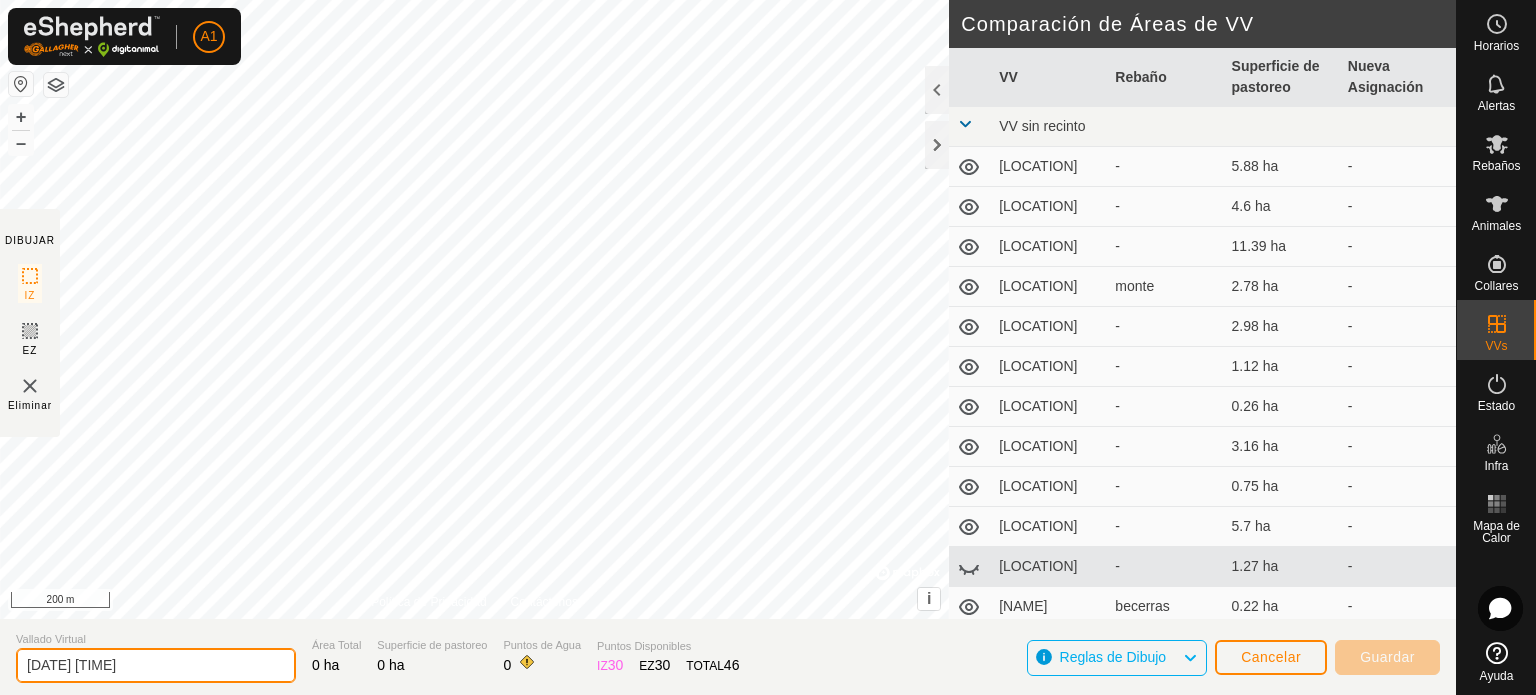 drag, startPoint x: 163, startPoint y: 663, endPoint x: 0, endPoint y: 653, distance: 163.30646 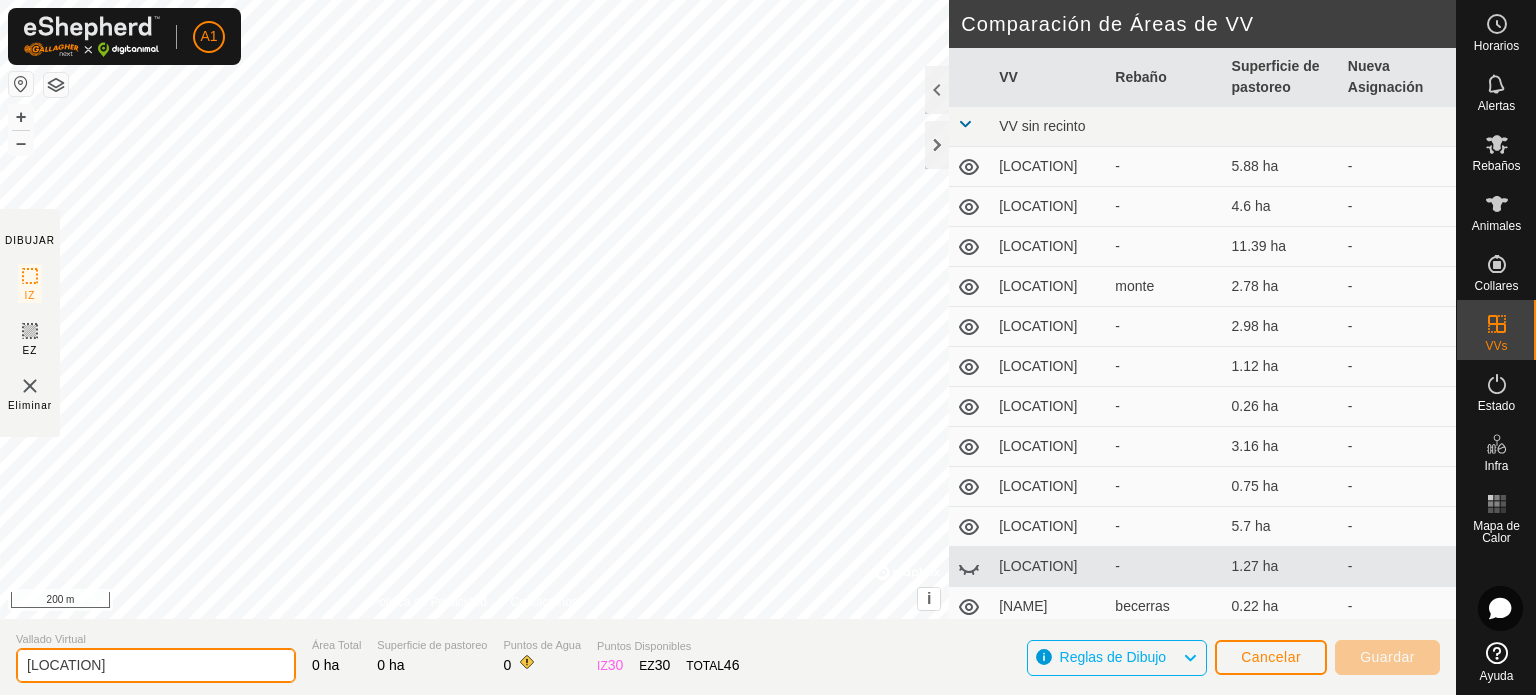 type on "ollo do boi pequeno" 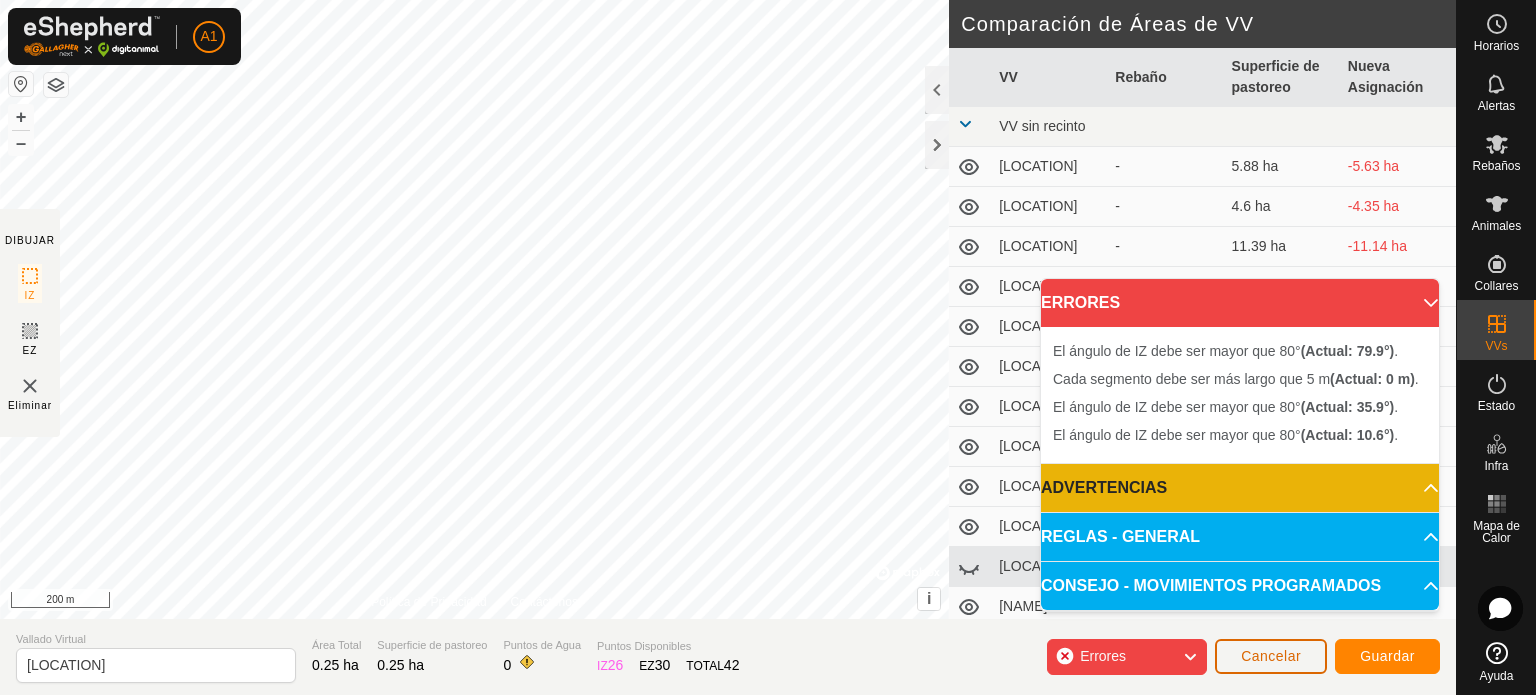 click on "Cancelar" 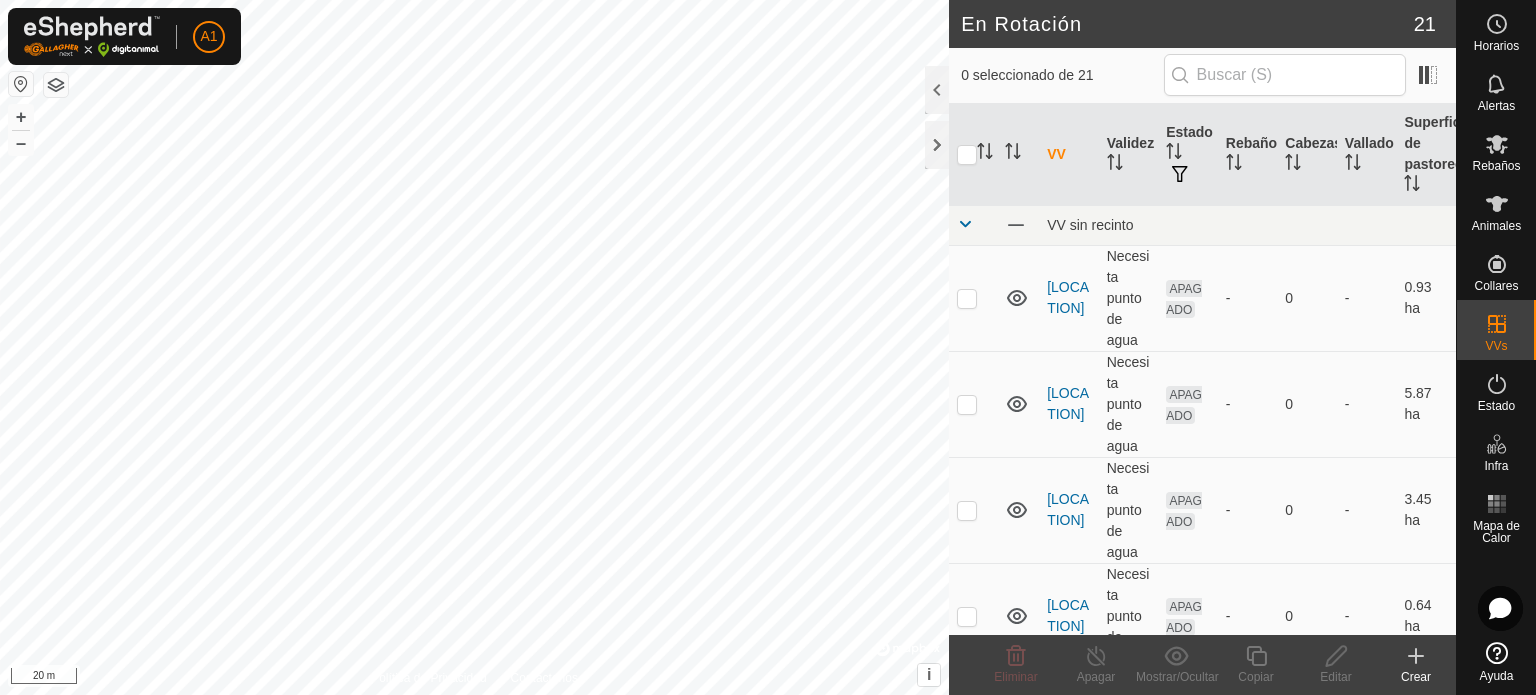 click 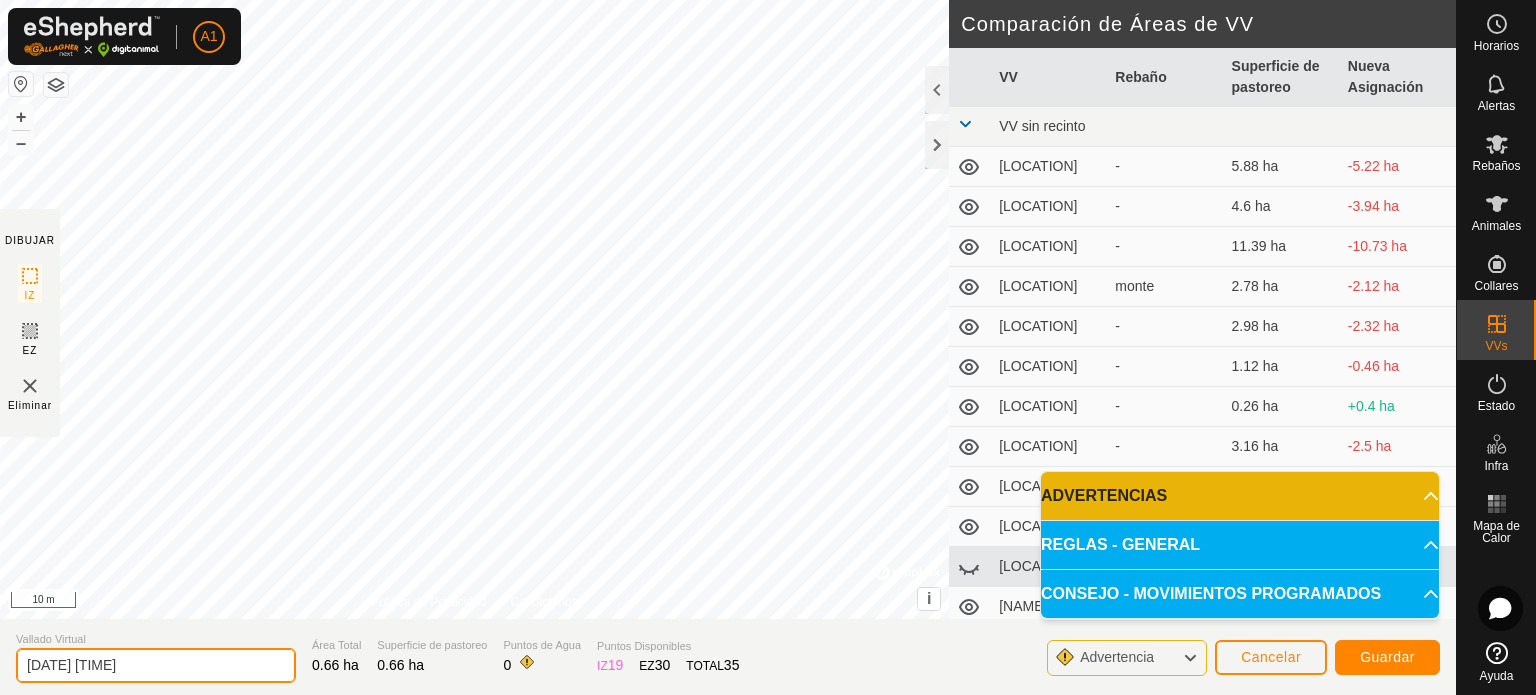 drag, startPoint x: 166, startPoint y: 663, endPoint x: 0, endPoint y: 691, distance: 168.34488 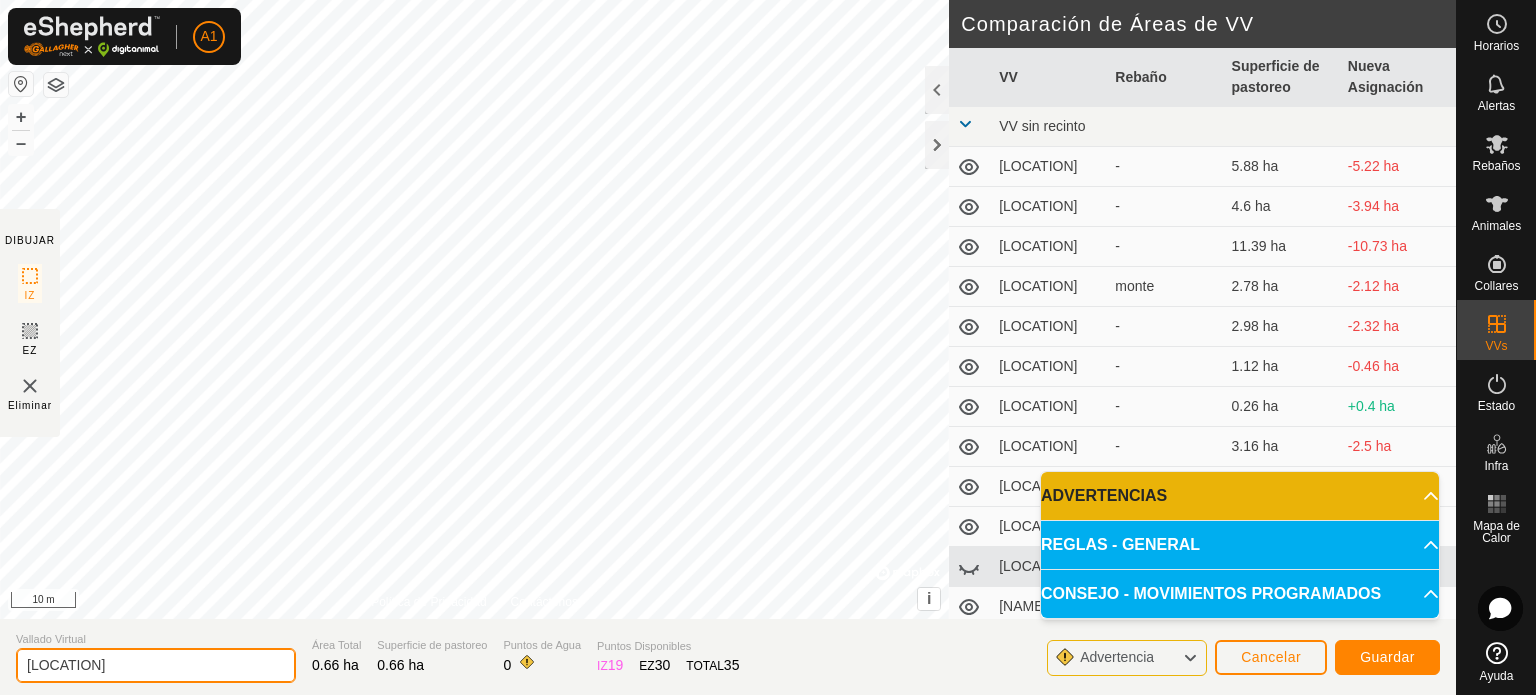 type on "ollo do boi pequeno" 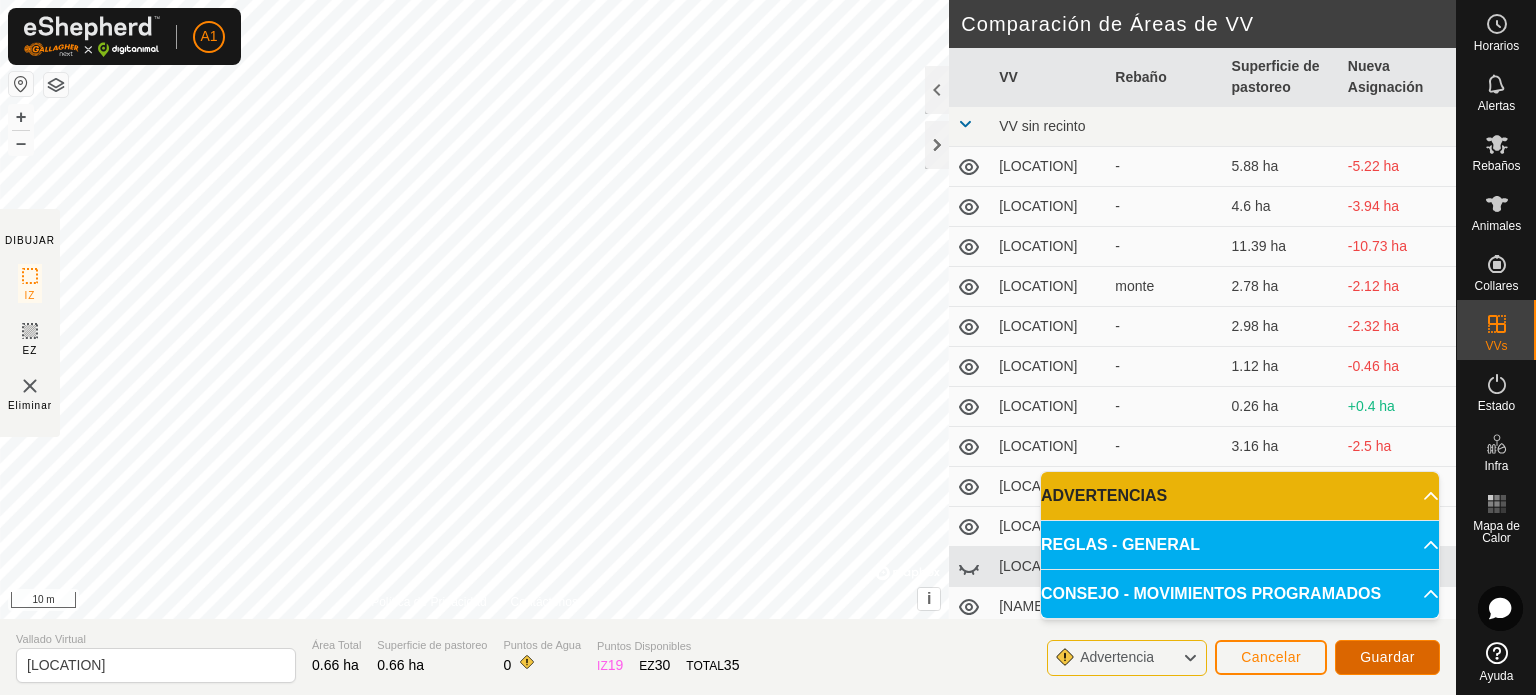 click on "Guardar" 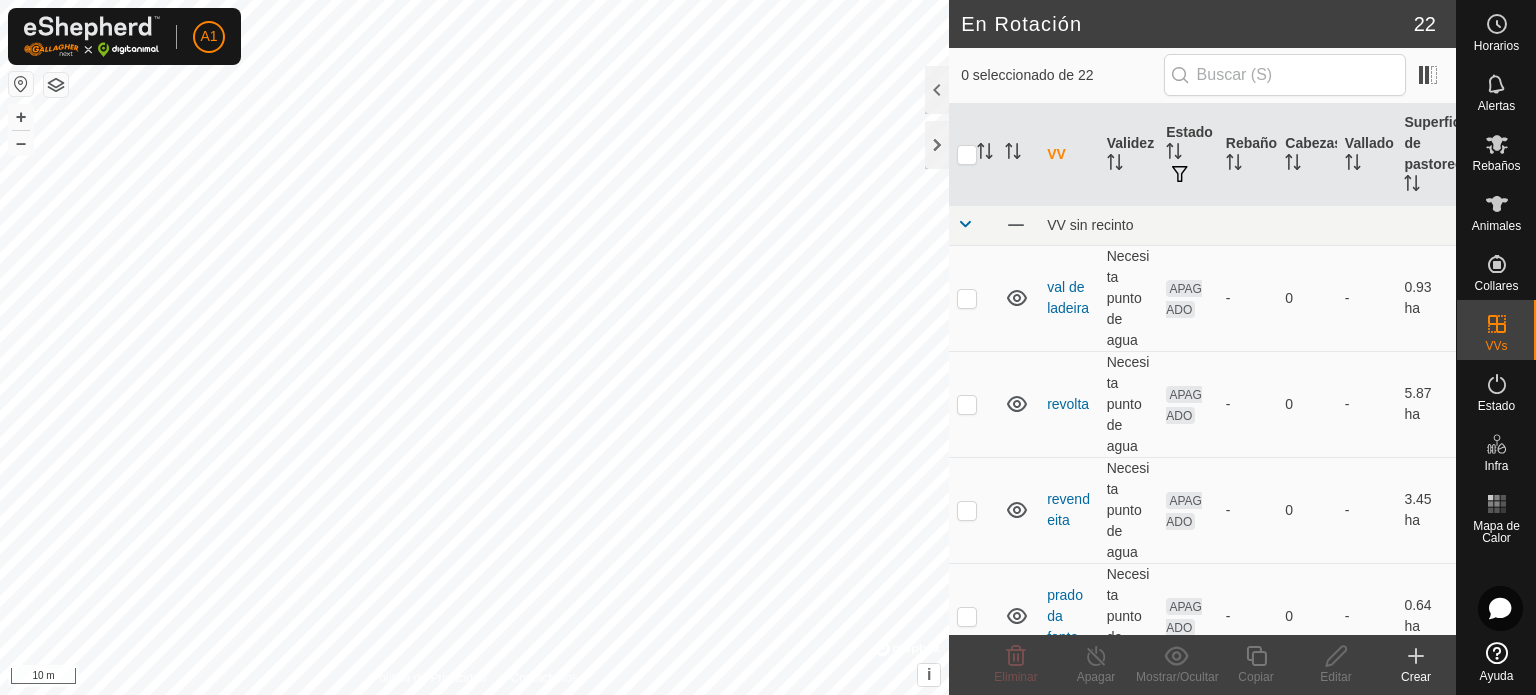 scroll, scrollTop: 0, scrollLeft: 0, axis: both 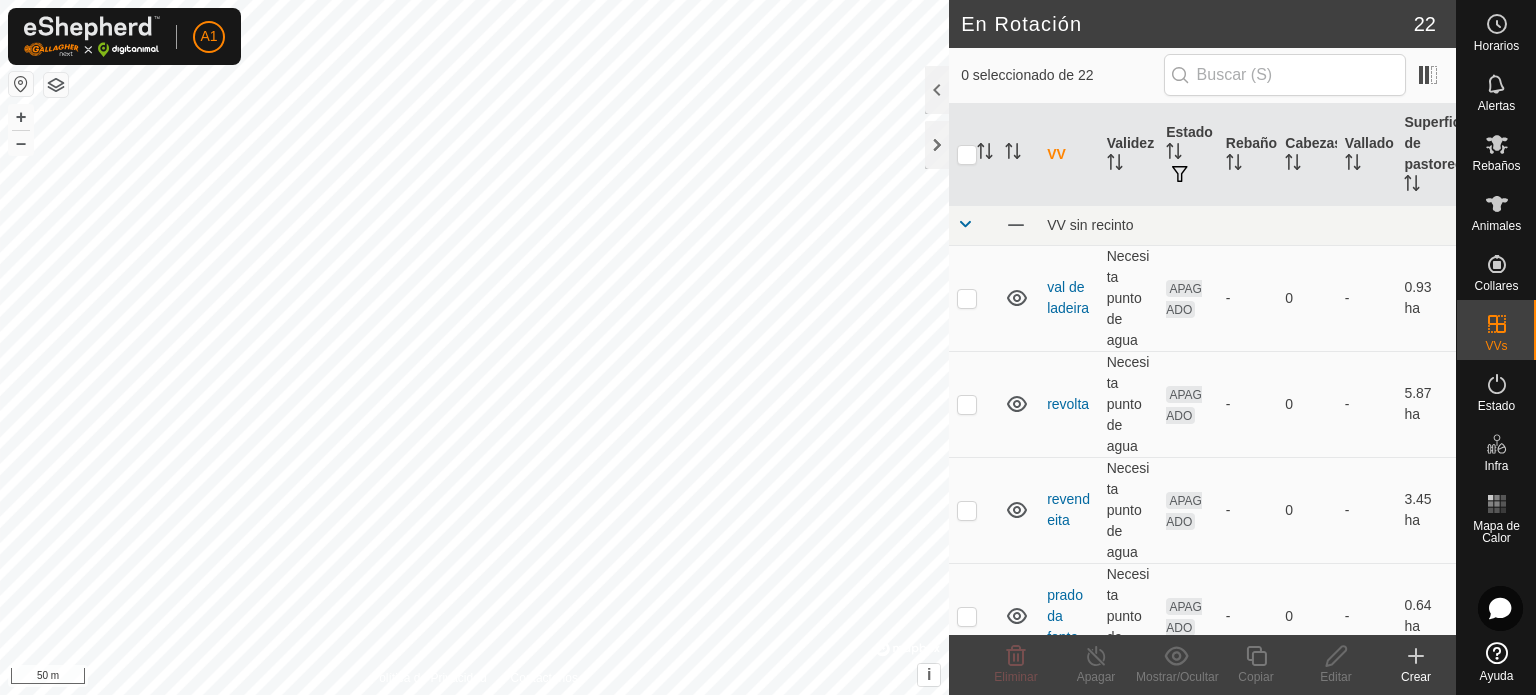 click on "A1 Horarios Alertas Rebaños Animales Collares VVs Estado Infra Mapa de Calor Ayuda En Rotación 22 0 seleccionado de 22     VV   Validez   Estado   Rebaño   Cabezas   Vallado   Superficie de pastoreo   VV sin recinto  val de ladeira  Necesita punto de agua  APAGADO  -   0   -   0.93 ha  revolta  Necesita punto de agua  APAGADO  -   0   -   5.87 ha  revendeita  Necesita punto de agua  APAGADO  -   0   -   3.45 ha  prado da fonte  Necesita punto de agua  APAGADO  -   0   -   0.64 ha  porto 1  Necesita punto de agua  APAGADO  -   0   -   0.8 ha  os fornos  Necesita punto de agua  APAGADO  -   0   -   9.12 ha  os cotos prado  Necesita punto de agua  APAGADO  -   0   -   2.1 ha  ollo do boi pequeno  Necesita punto de agua  APAGADO  -   0   -   0.66 ha  o porto  Necesita punto de agua  APAGADO  -   0   -   0.62 ha  naval do monte  Necesita punto de agua  APAGADO  -   0   -   2.29 ha  maite 1  Necesita punto de agua  ENCENDIDO  -   2   -   0.22 ha  leira da curtina  Necesita punto de agua  APAGADO  -  +" at bounding box center [768, 347] 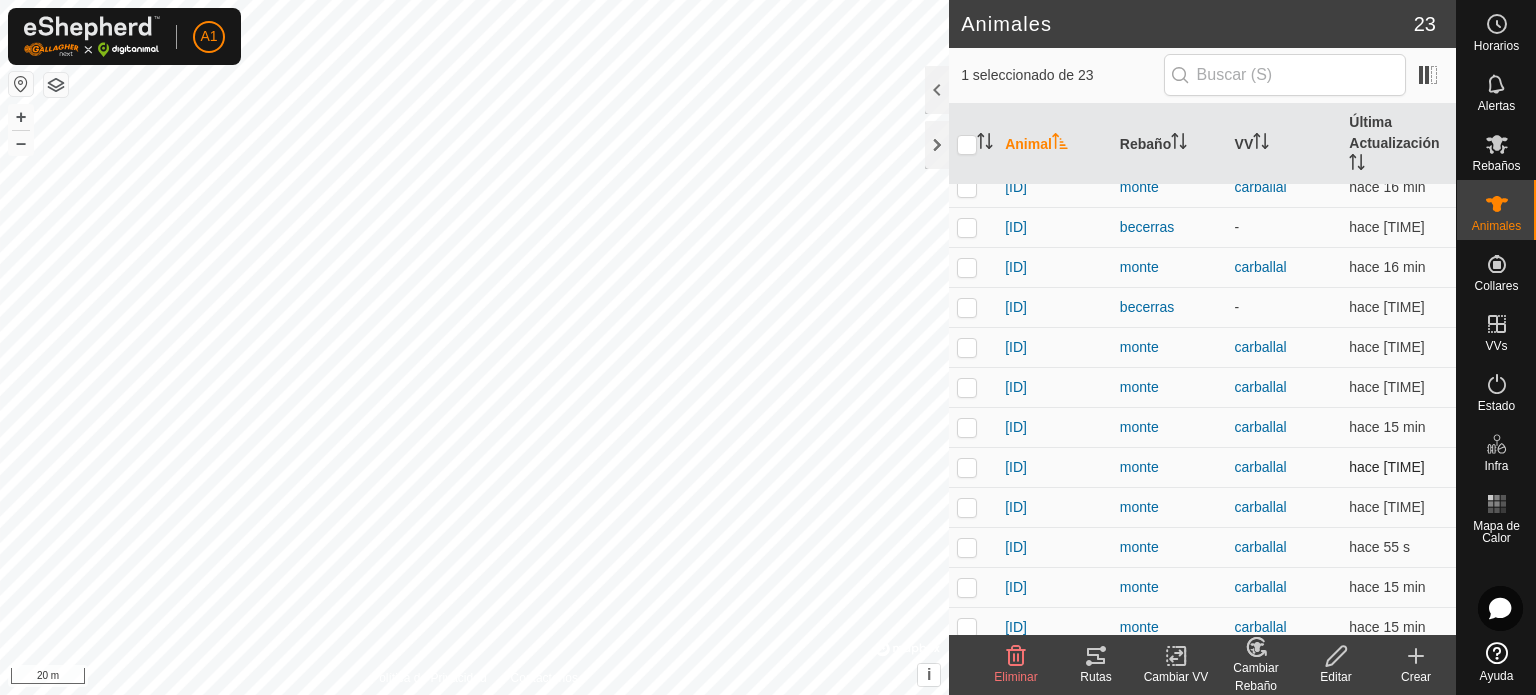 scroll, scrollTop: 0, scrollLeft: 0, axis: both 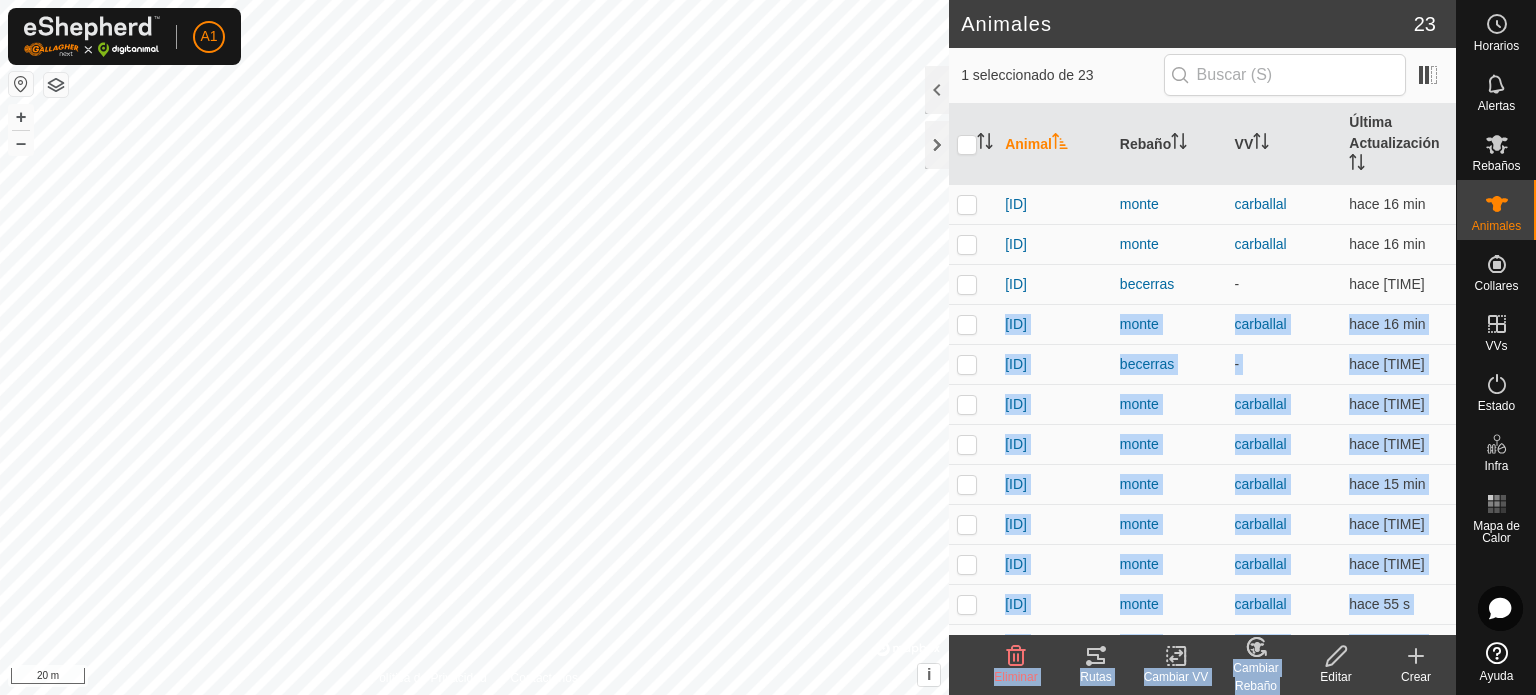 drag, startPoint x: 1394, startPoint y: 451, endPoint x: 1362, endPoint y: 649, distance: 200.56918 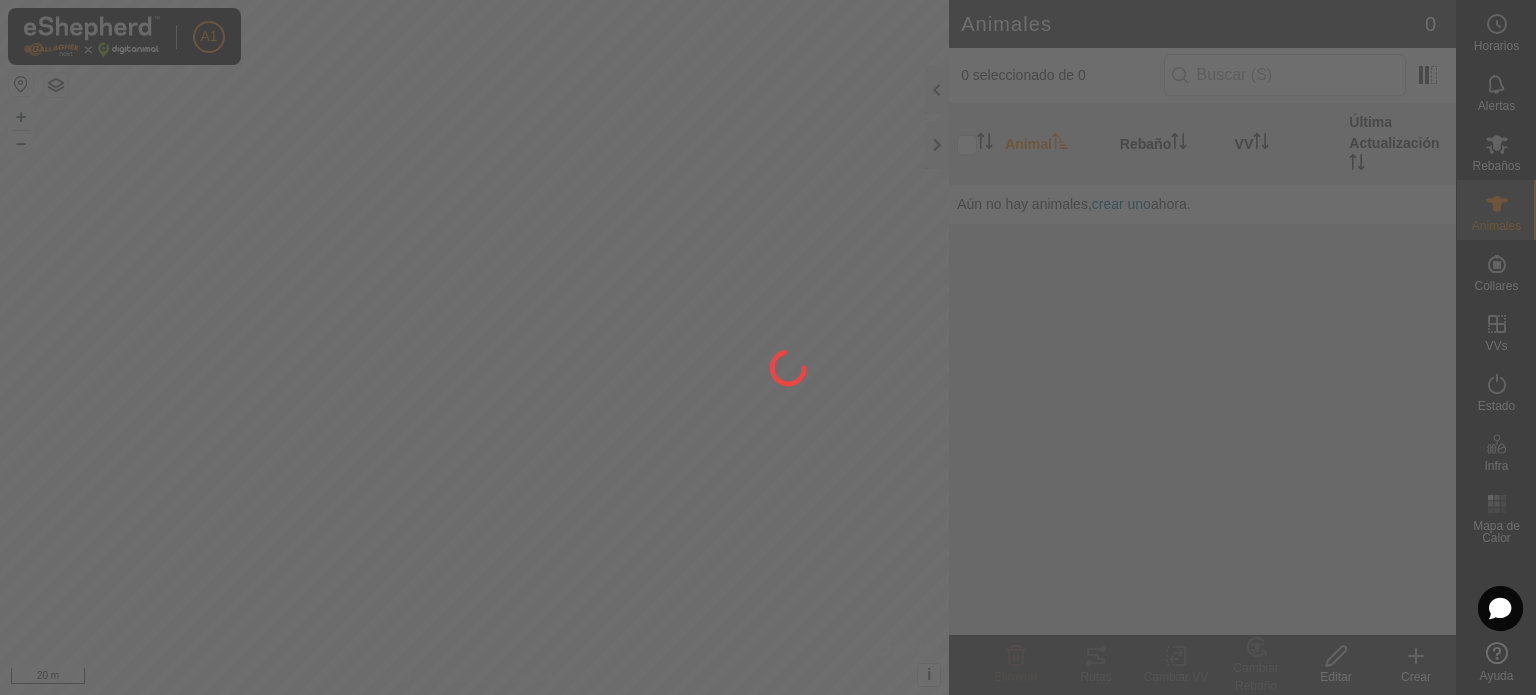 scroll, scrollTop: 0, scrollLeft: 0, axis: both 